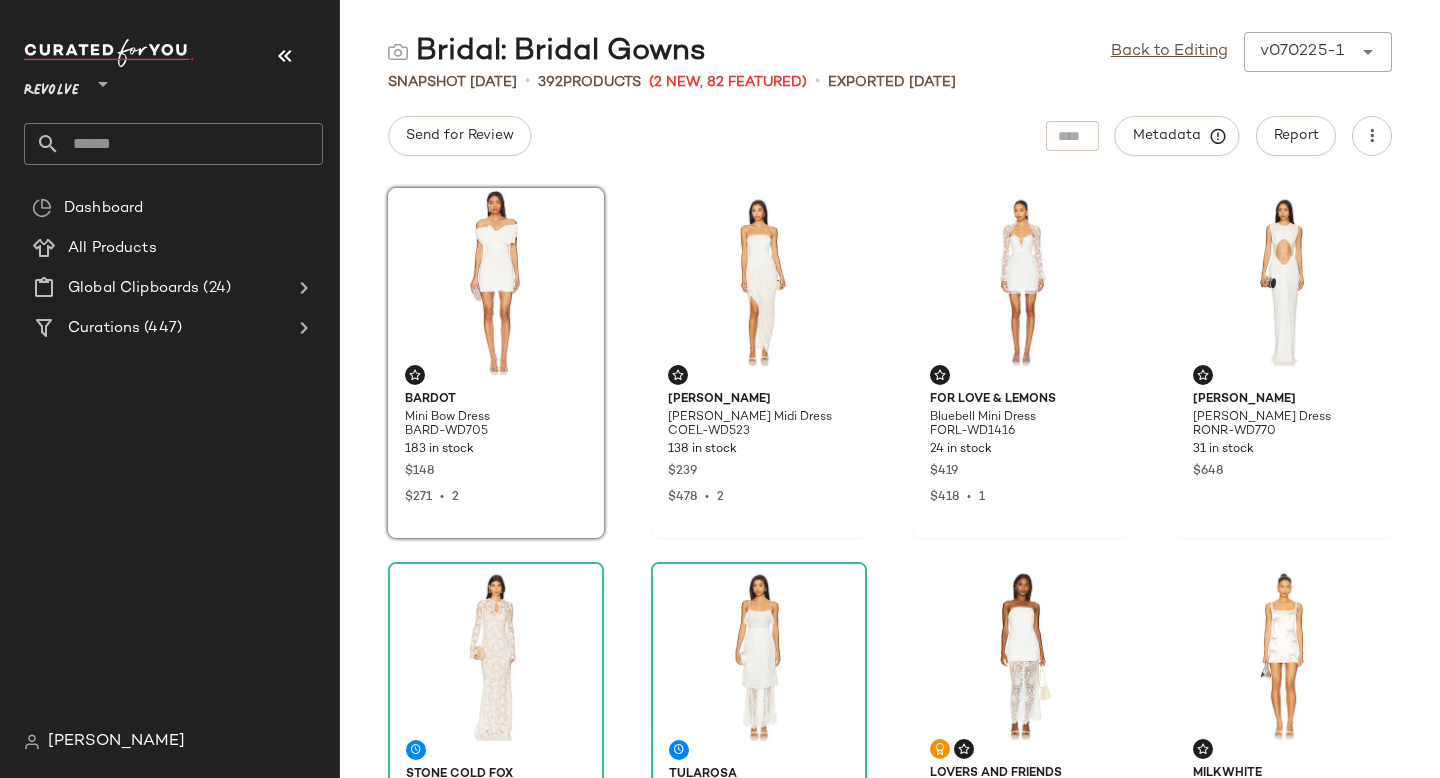 scroll, scrollTop: 0, scrollLeft: 0, axis: both 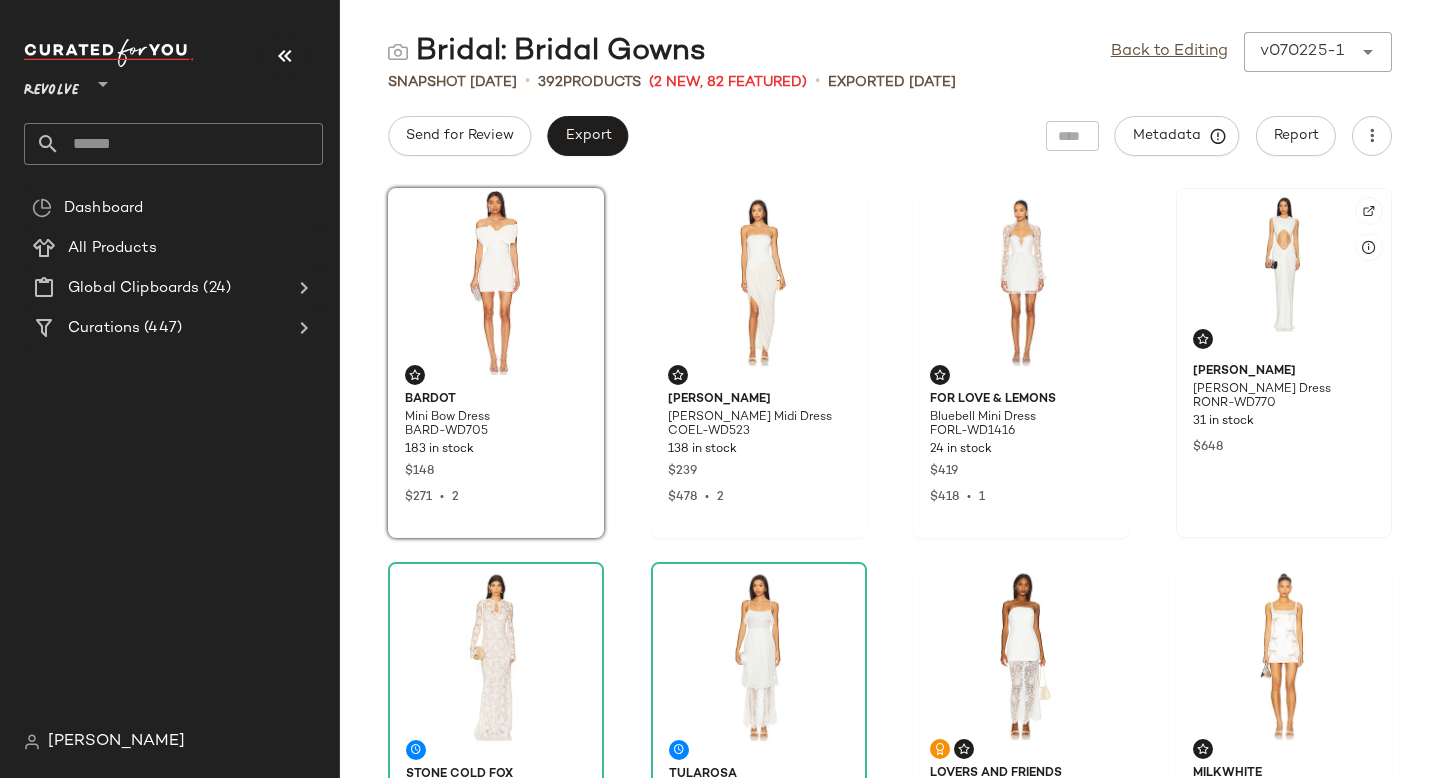 click 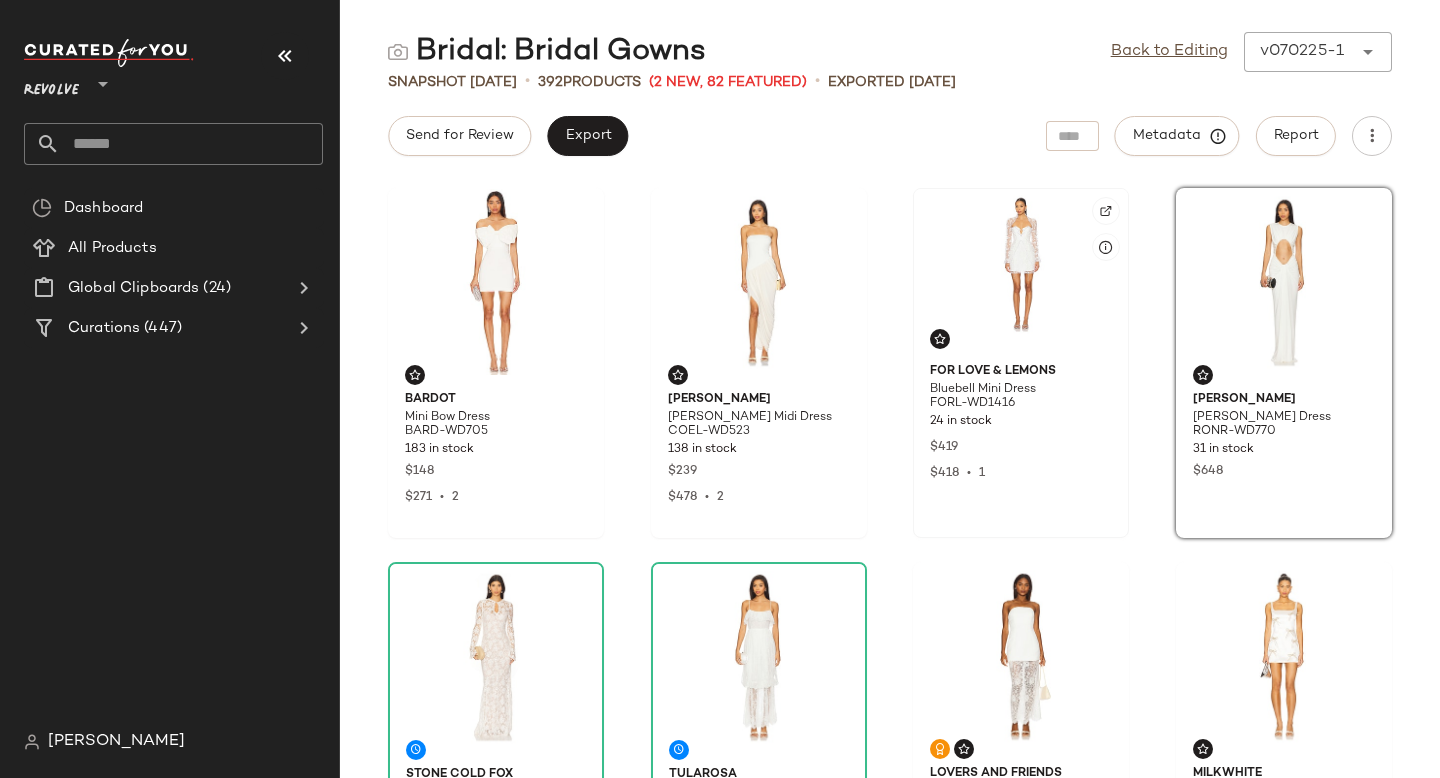 click 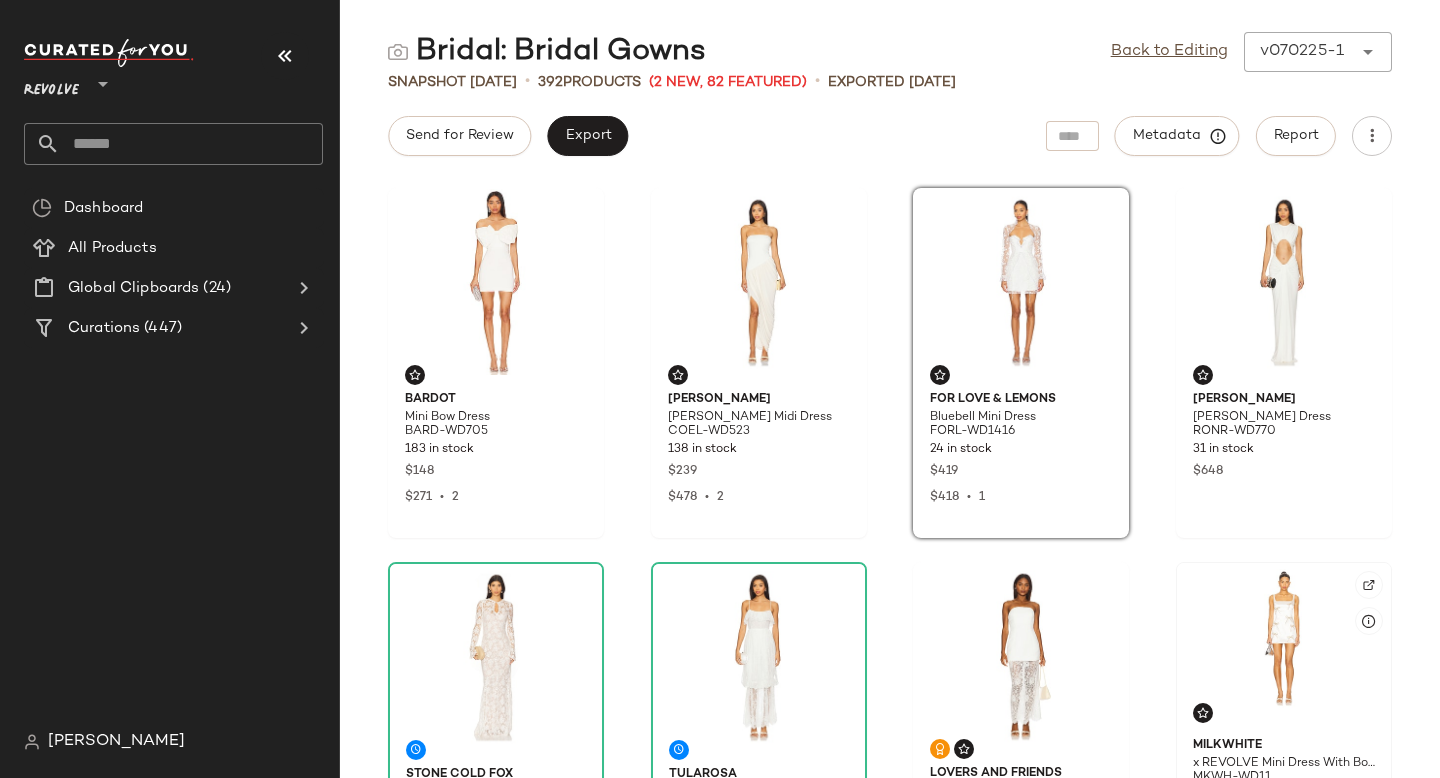 click 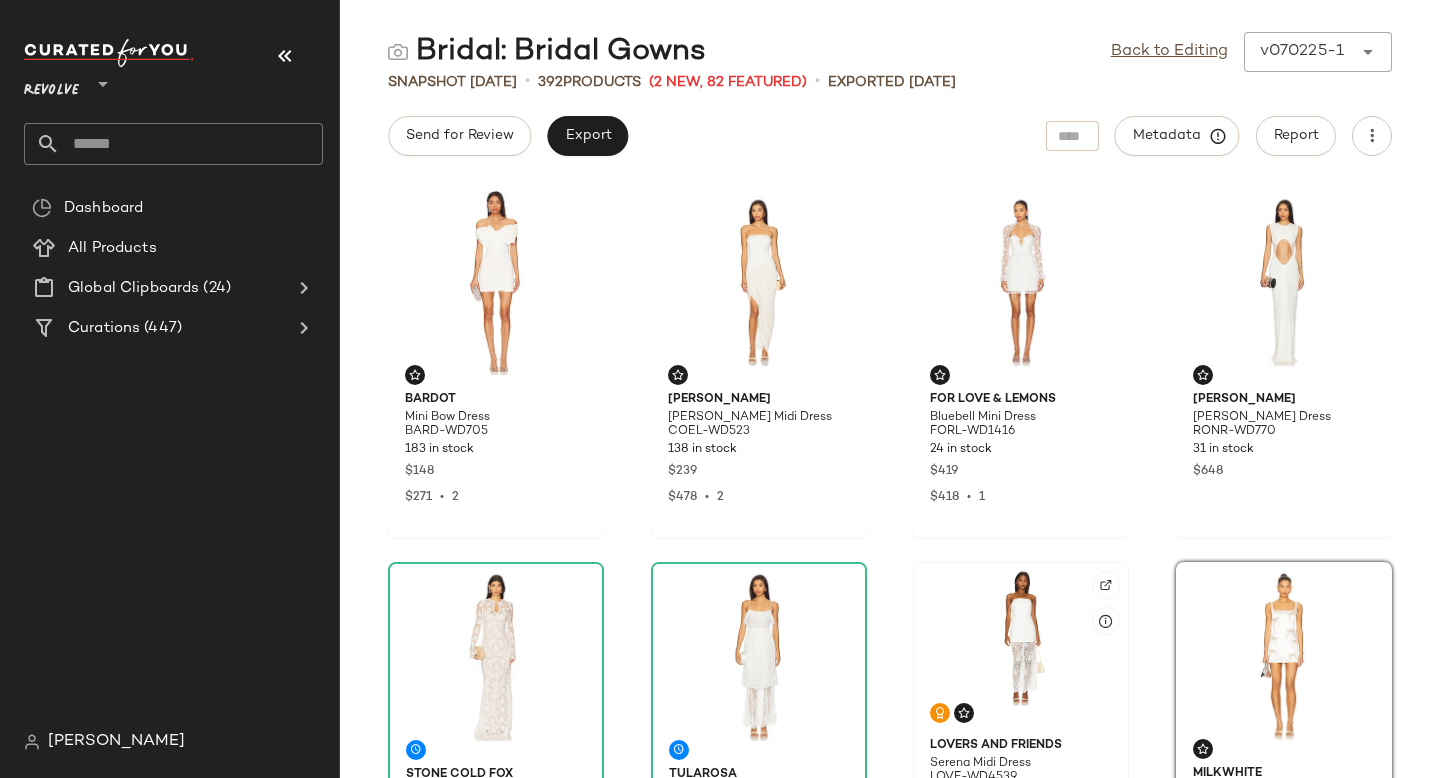 click 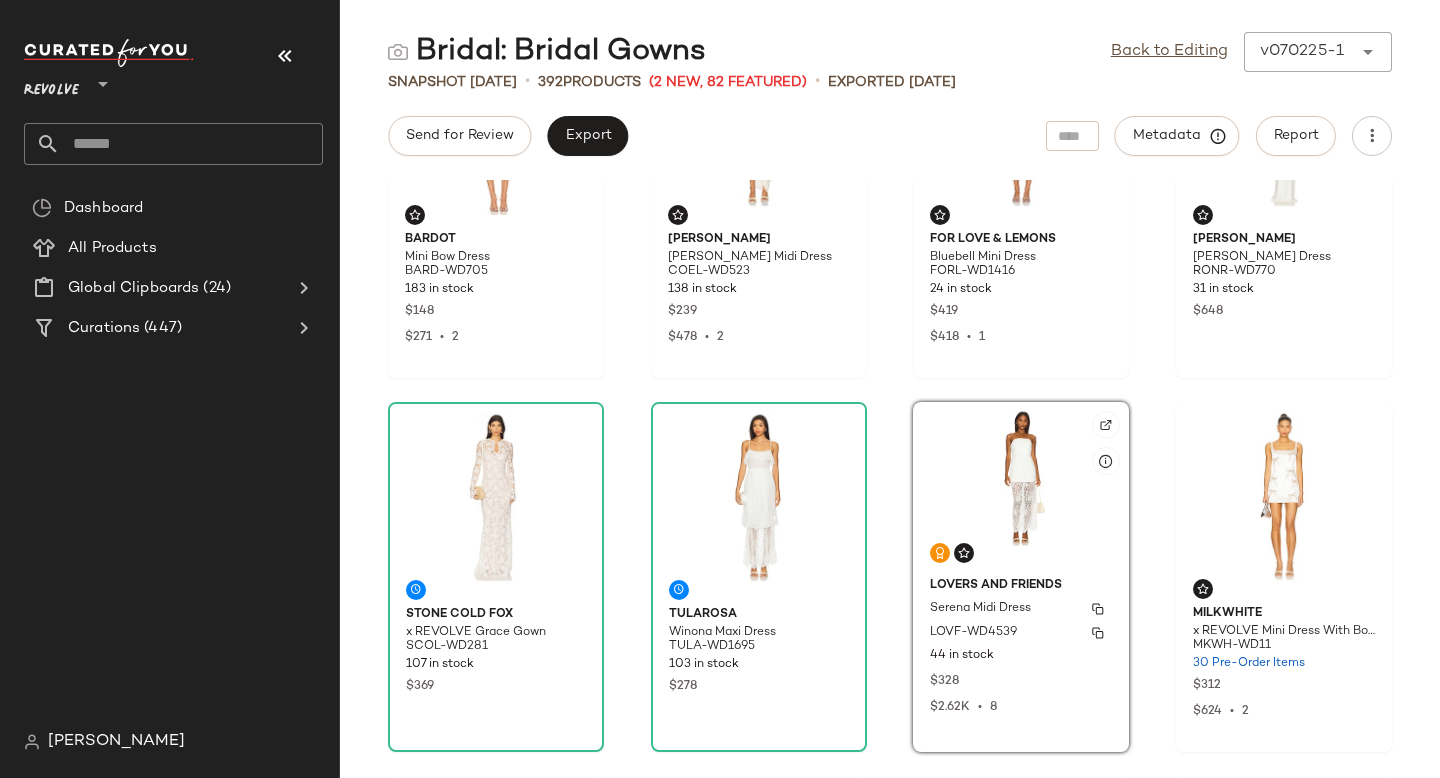 scroll, scrollTop: 199, scrollLeft: 0, axis: vertical 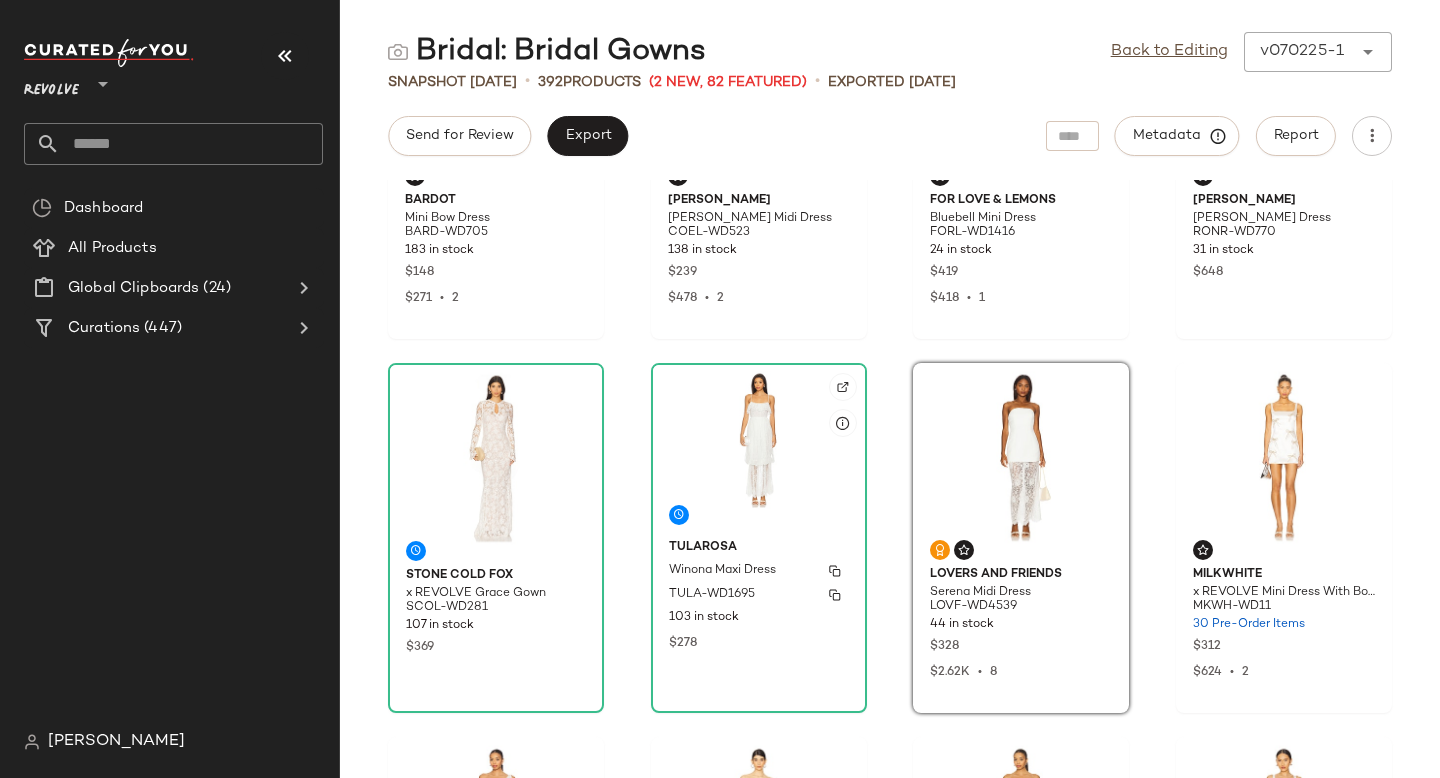 click on "Tularosa Winona Maxi Dress TULA-WD1695 103 in stock $278" 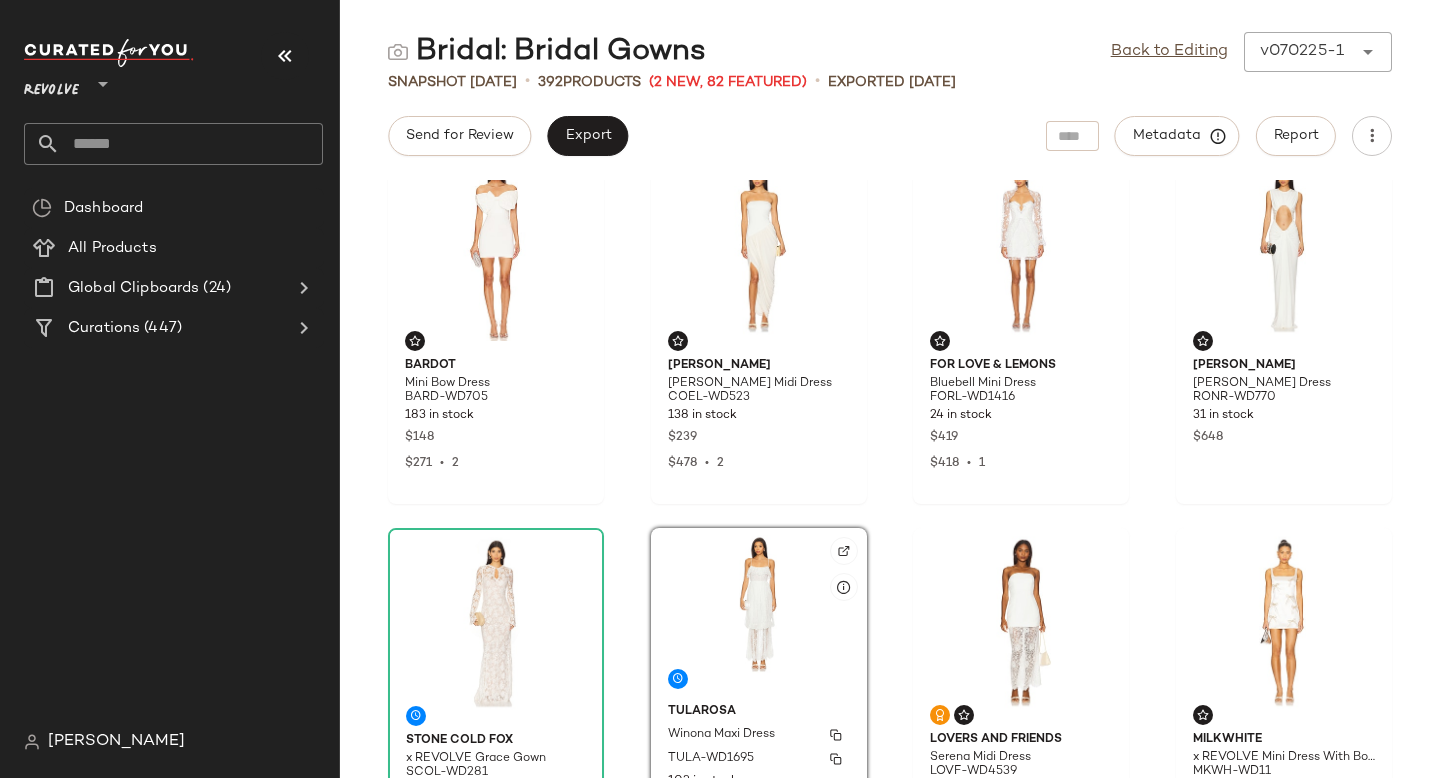scroll, scrollTop: 0, scrollLeft: 0, axis: both 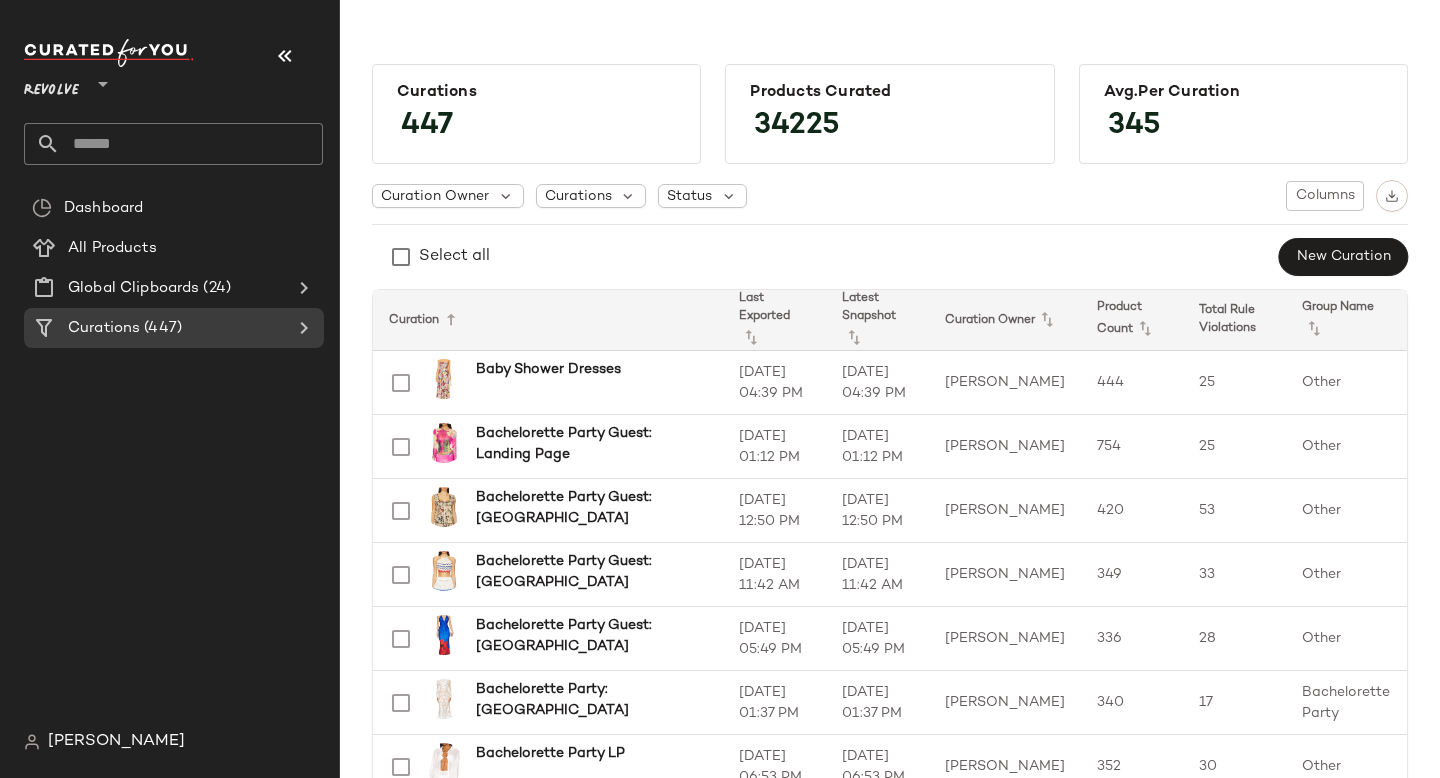click 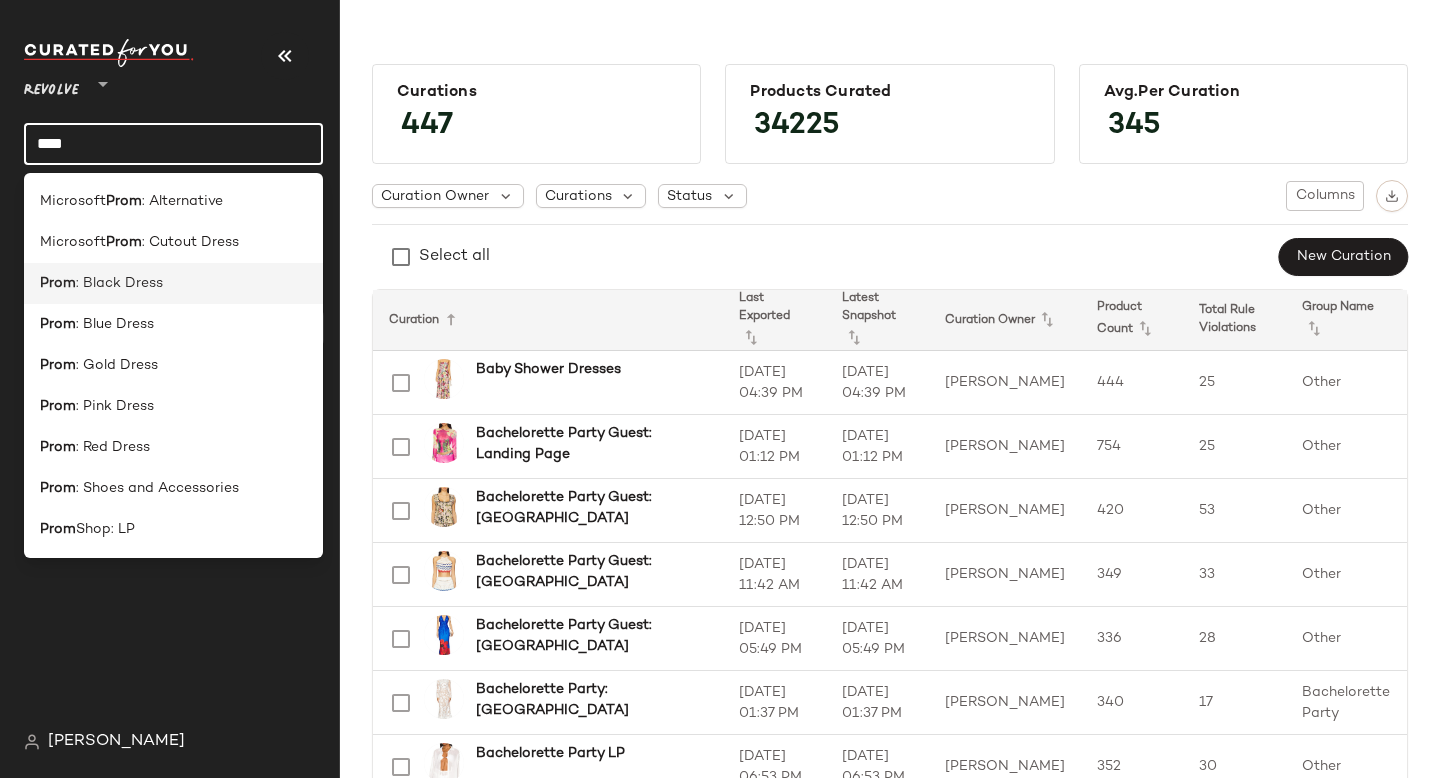 type on "****" 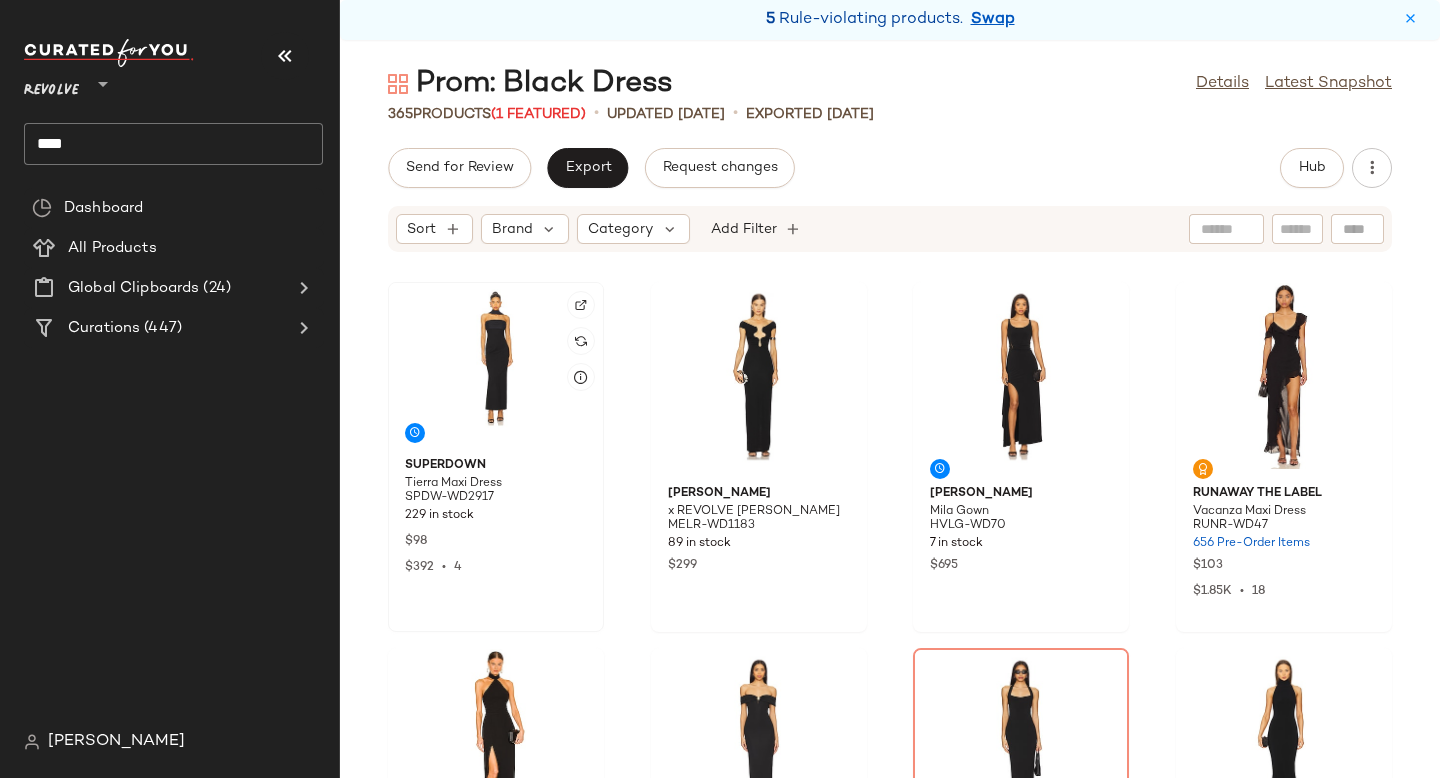 click 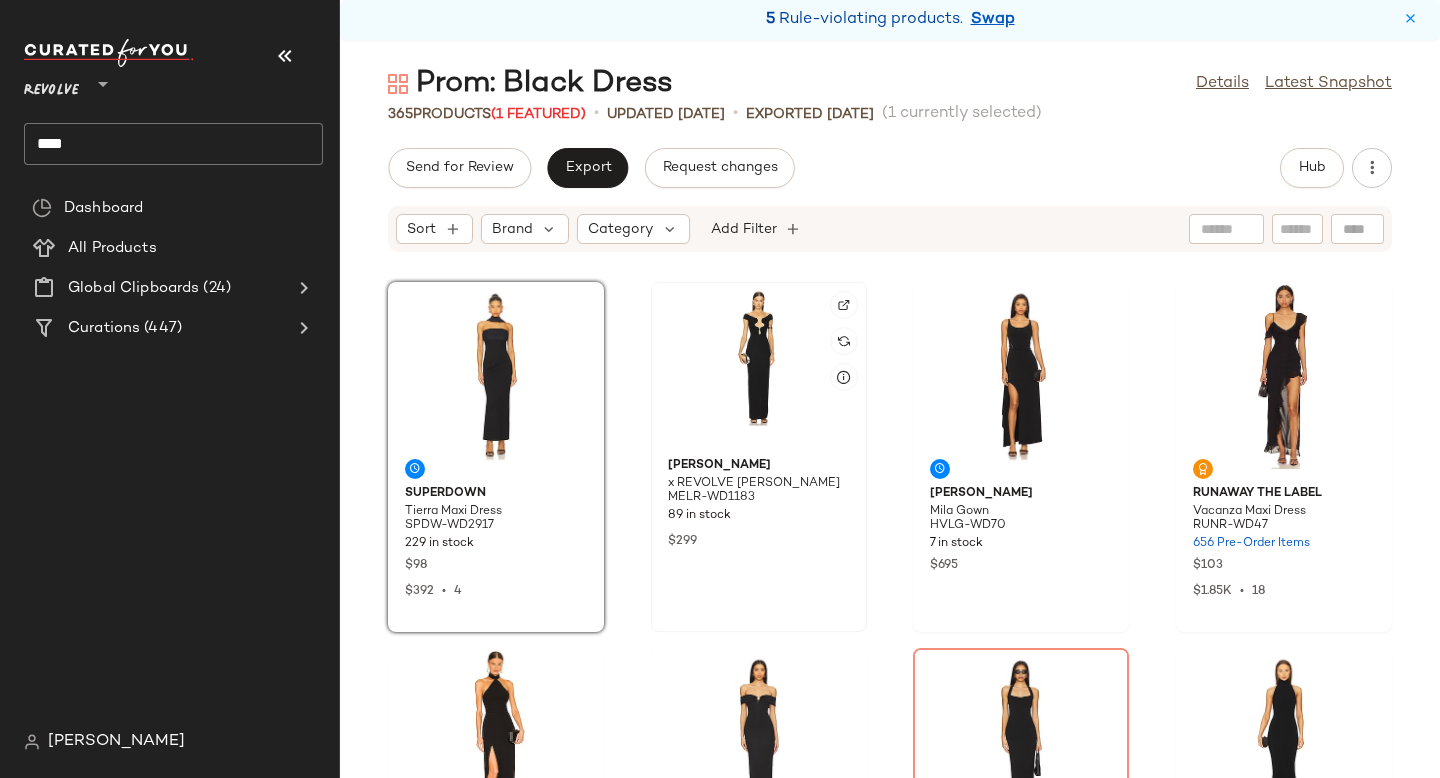 click 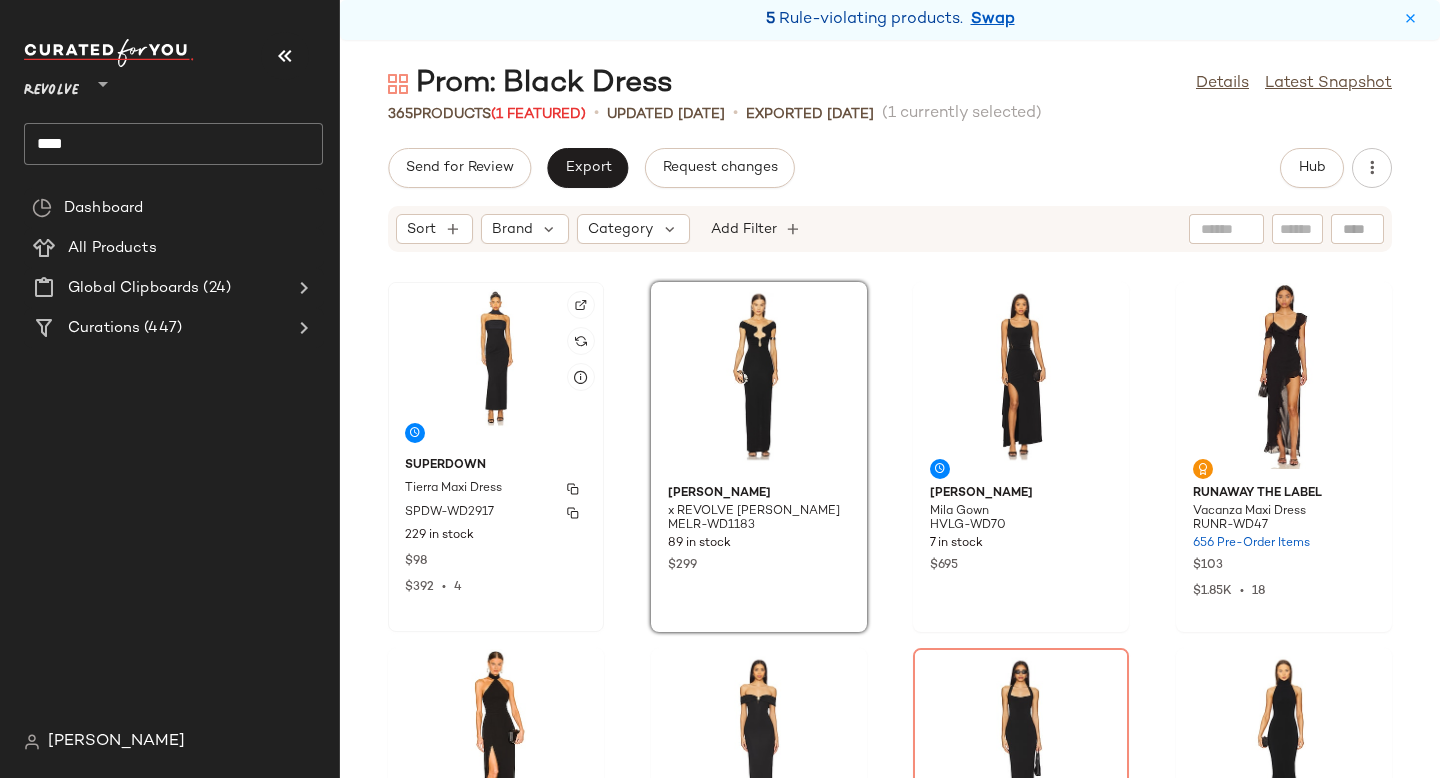 click on "superdown Tierra Maxi Dress SPDW-WD2917 229 in stock $98 $392  •  4" 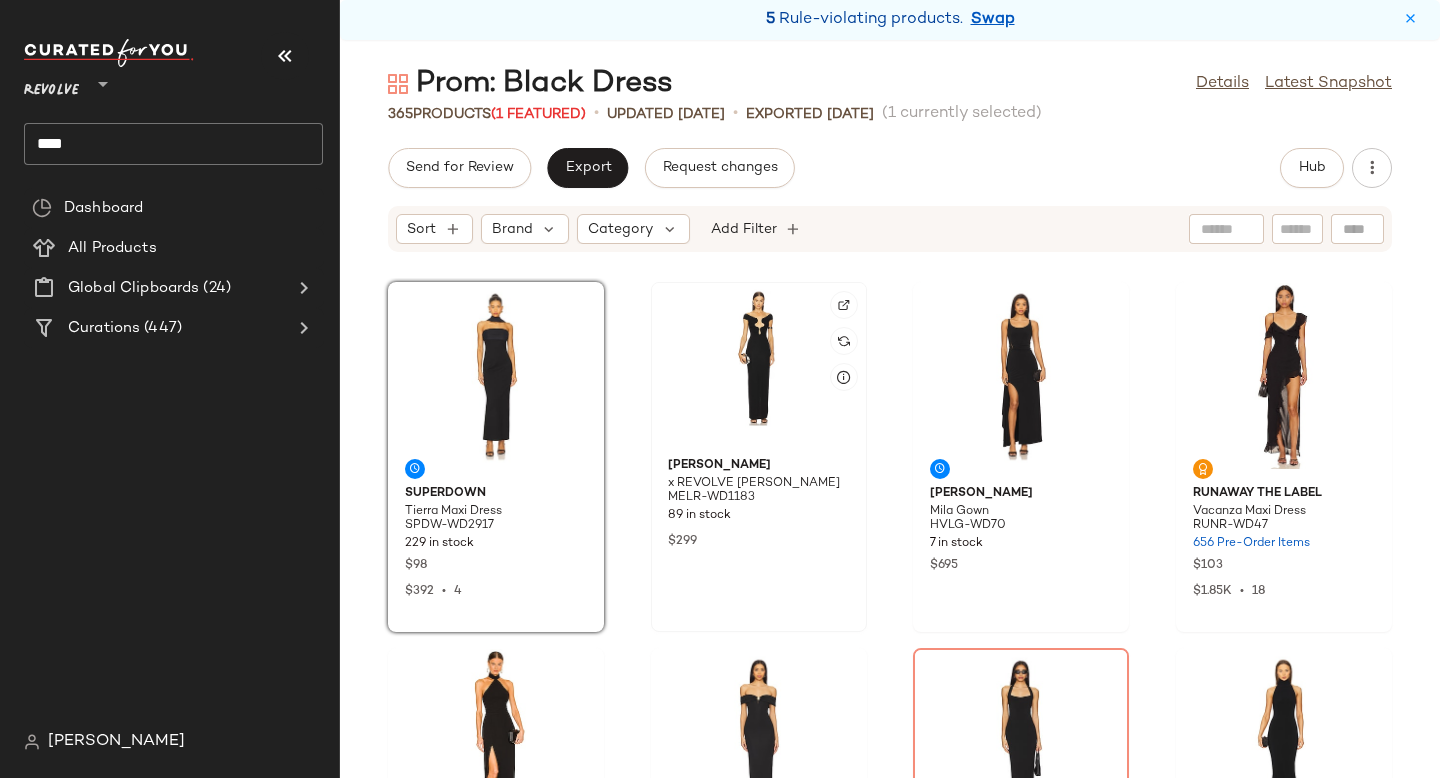 click 